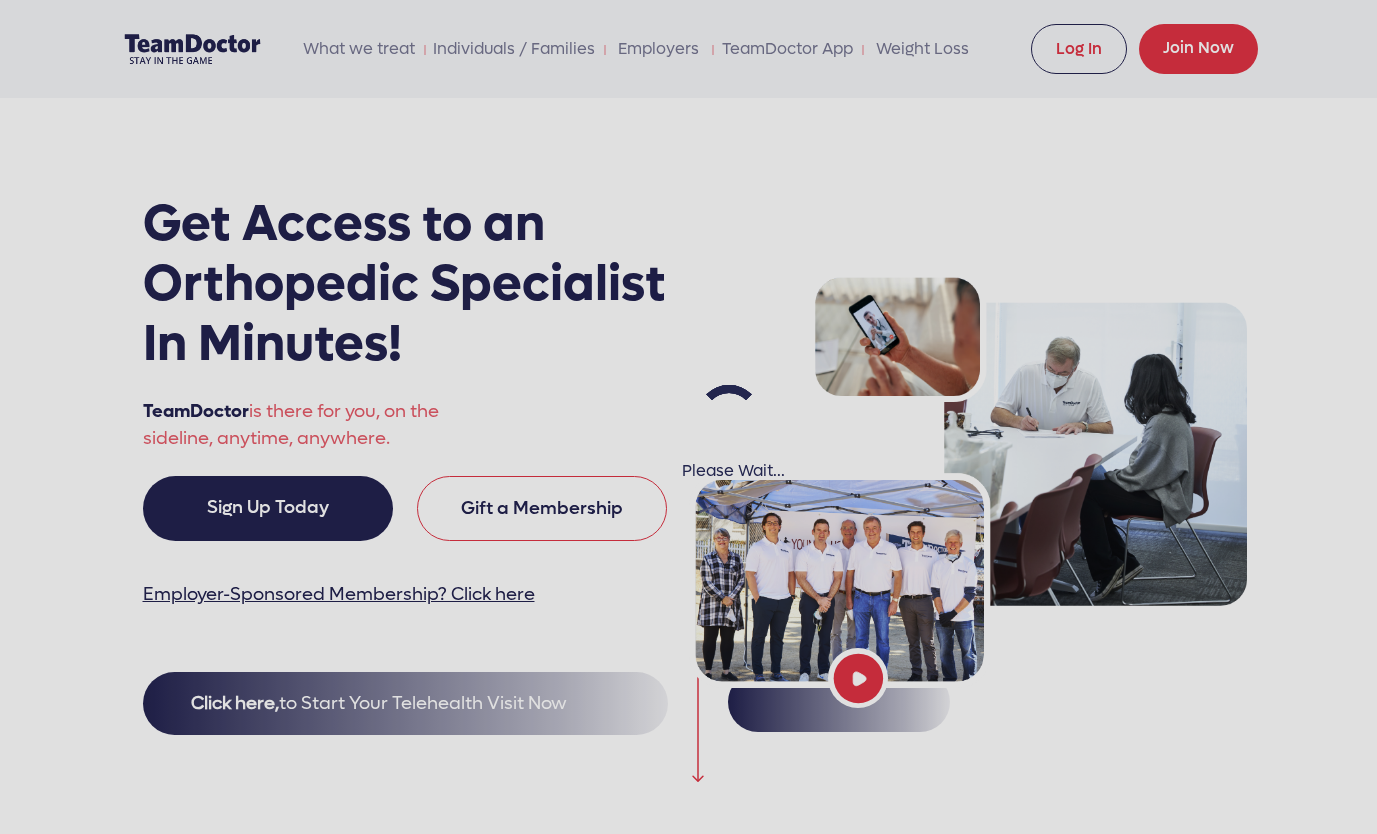 scroll, scrollTop: 0, scrollLeft: 0, axis: both 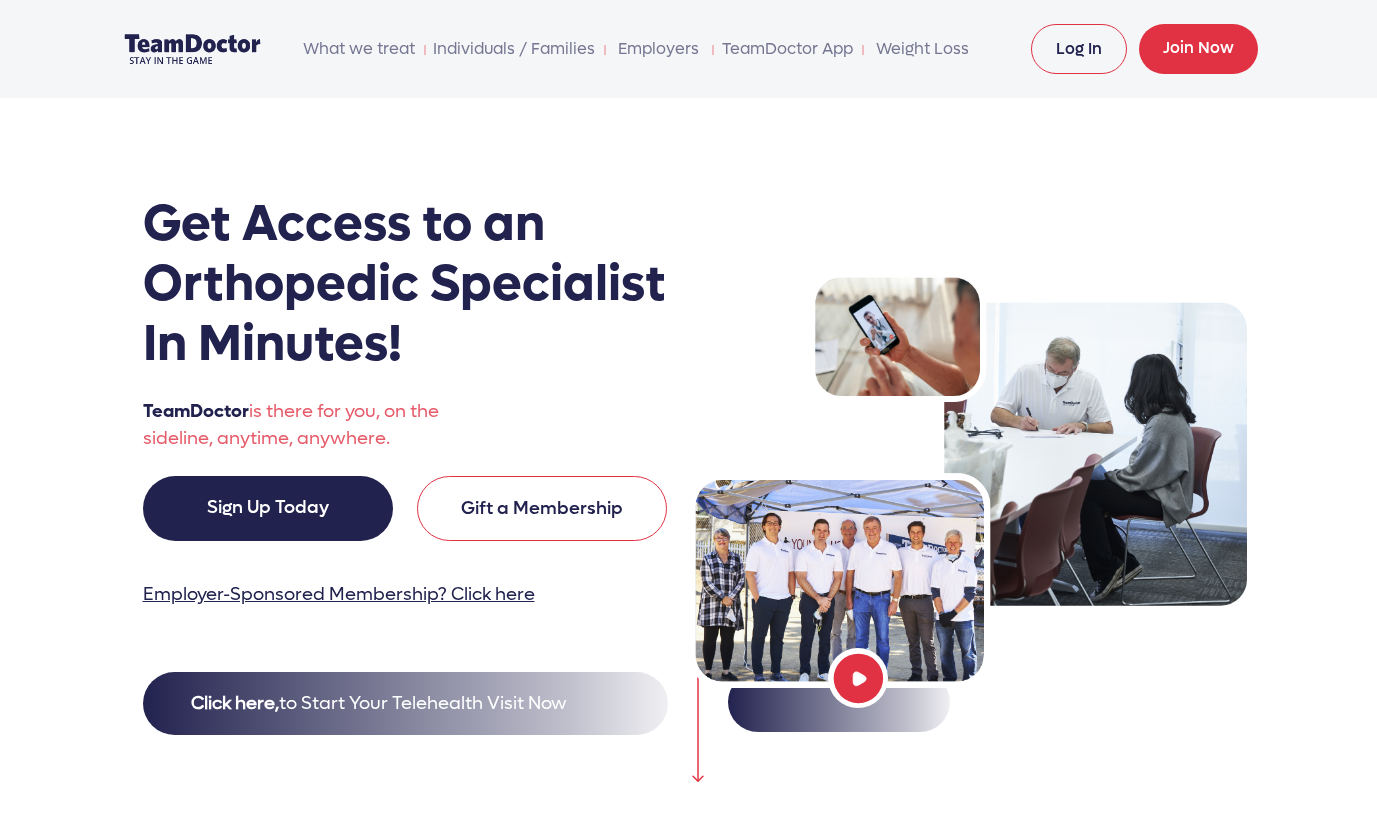 click on "Log In" at bounding box center [1079, 49] 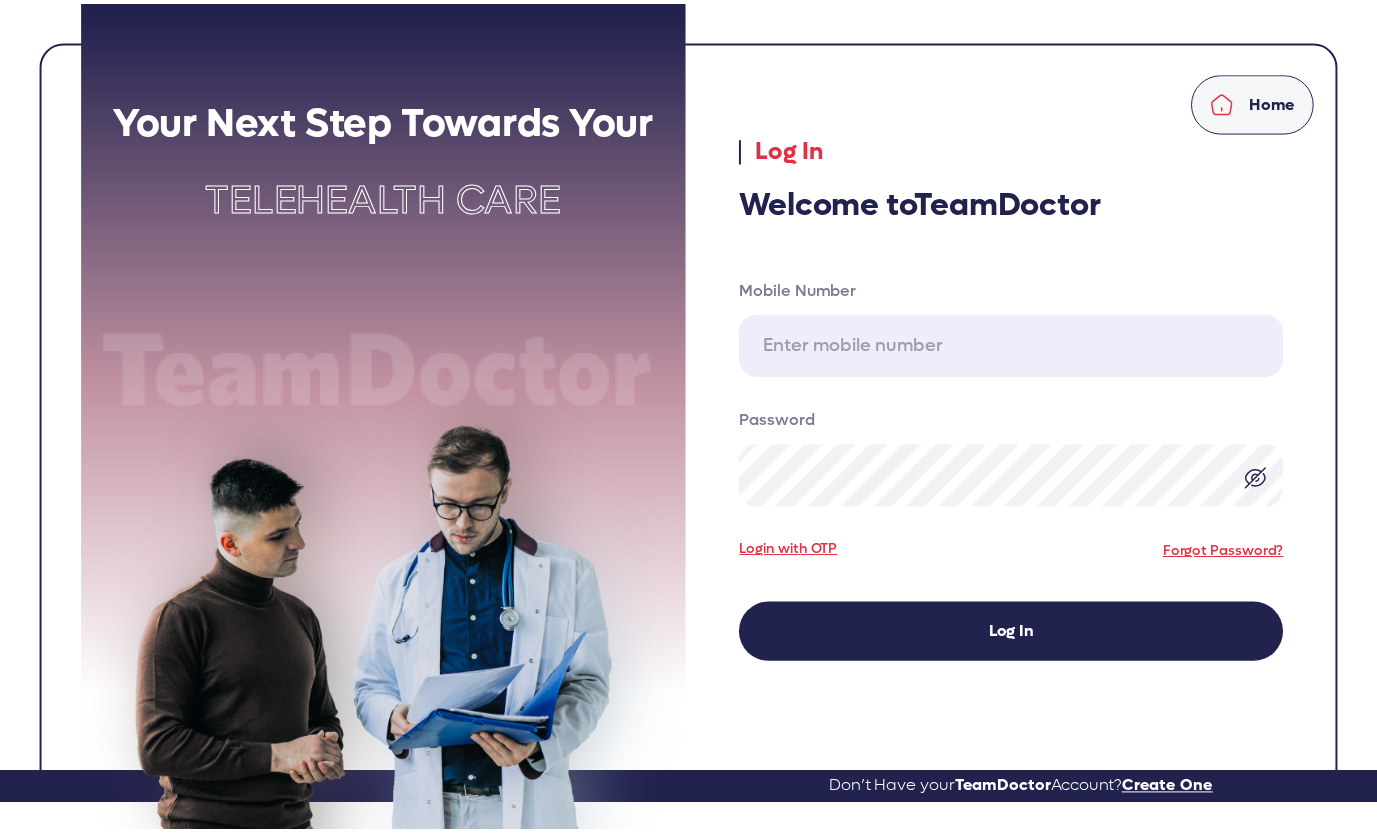 scroll, scrollTop: 0, scrollLeft: 0, axis: both 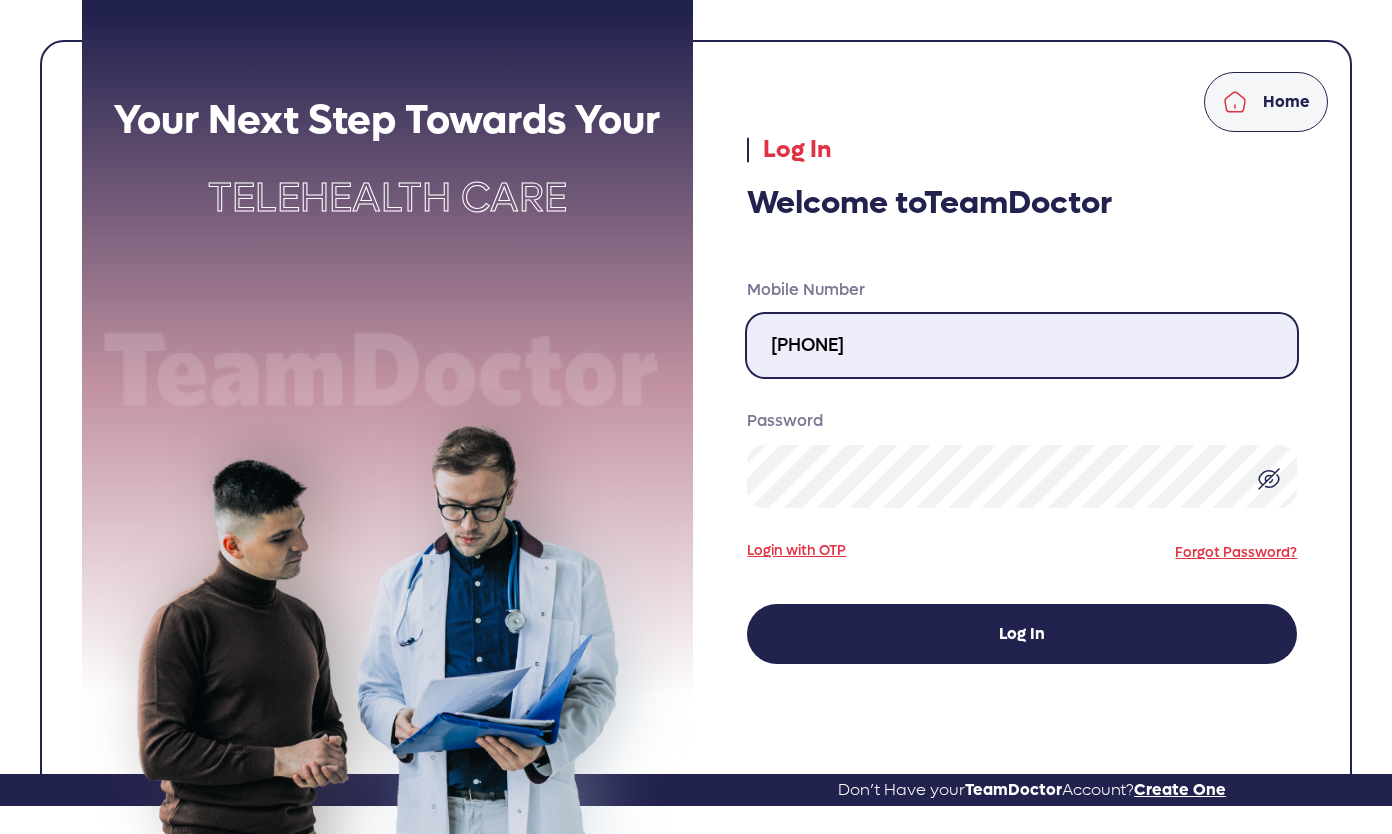 click on "424-389-4629" at bounding box center [1022, 345] 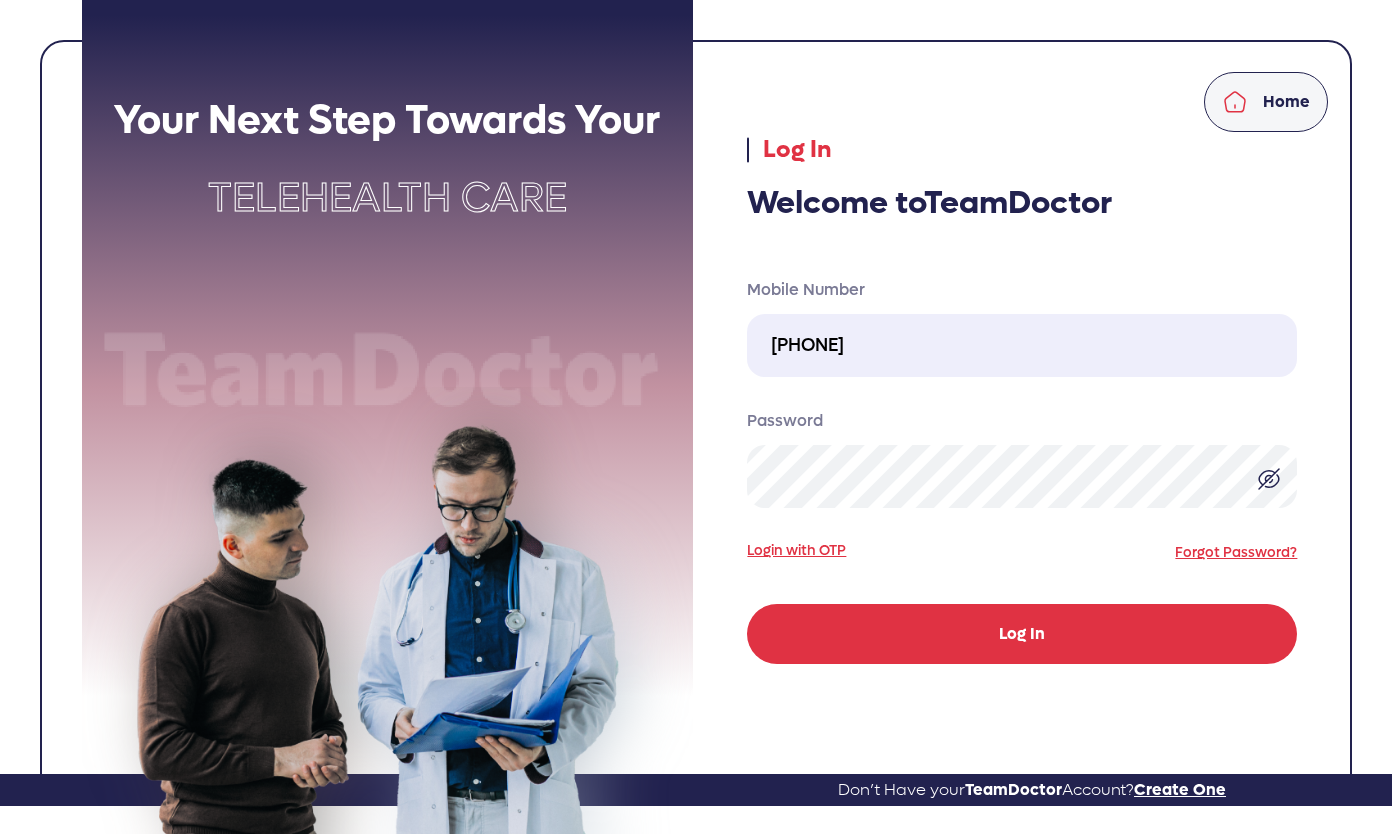 click on "Log In" 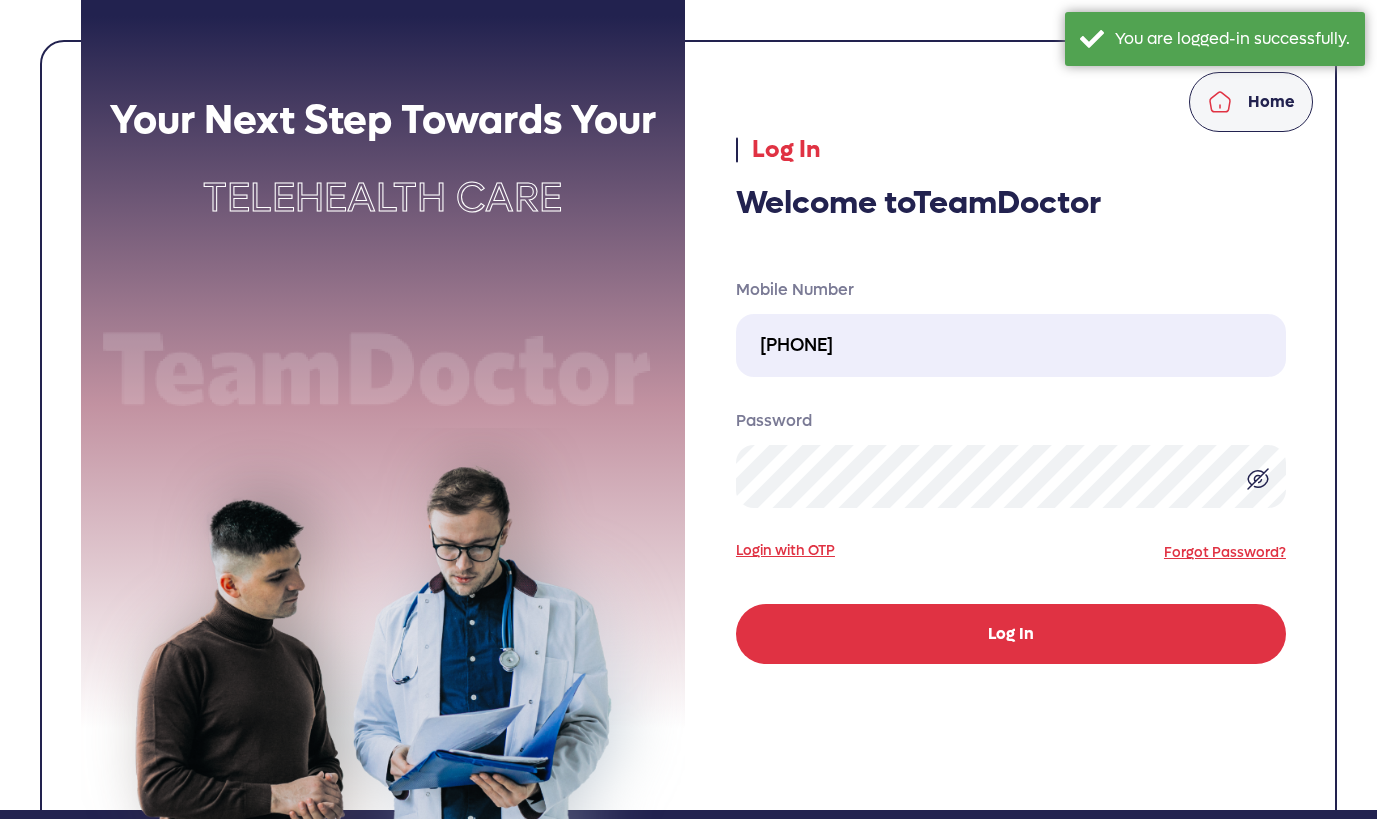 select on "pending" 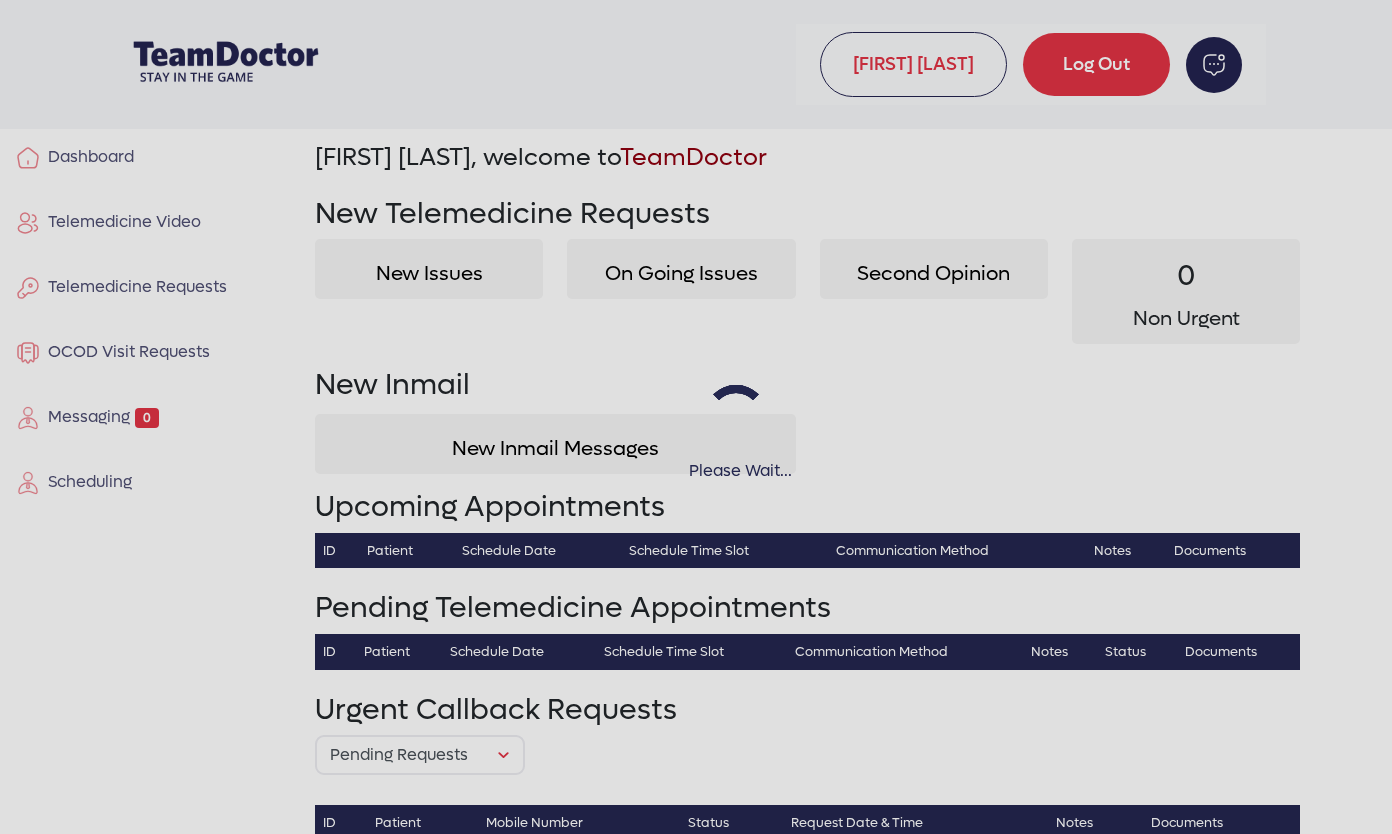 select on "pending" 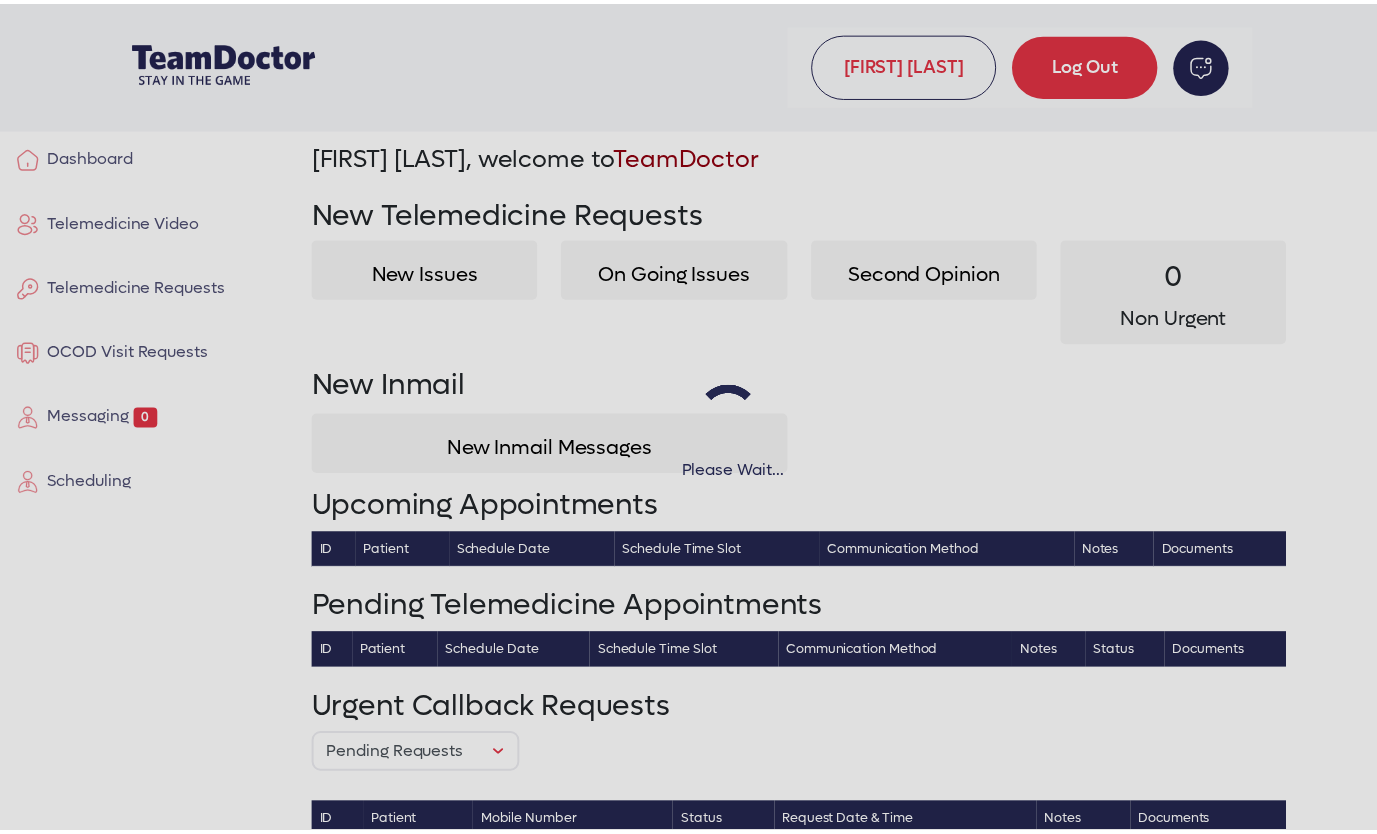 scroll, scrollTop: 0, scrollLeft: 0, axis: both 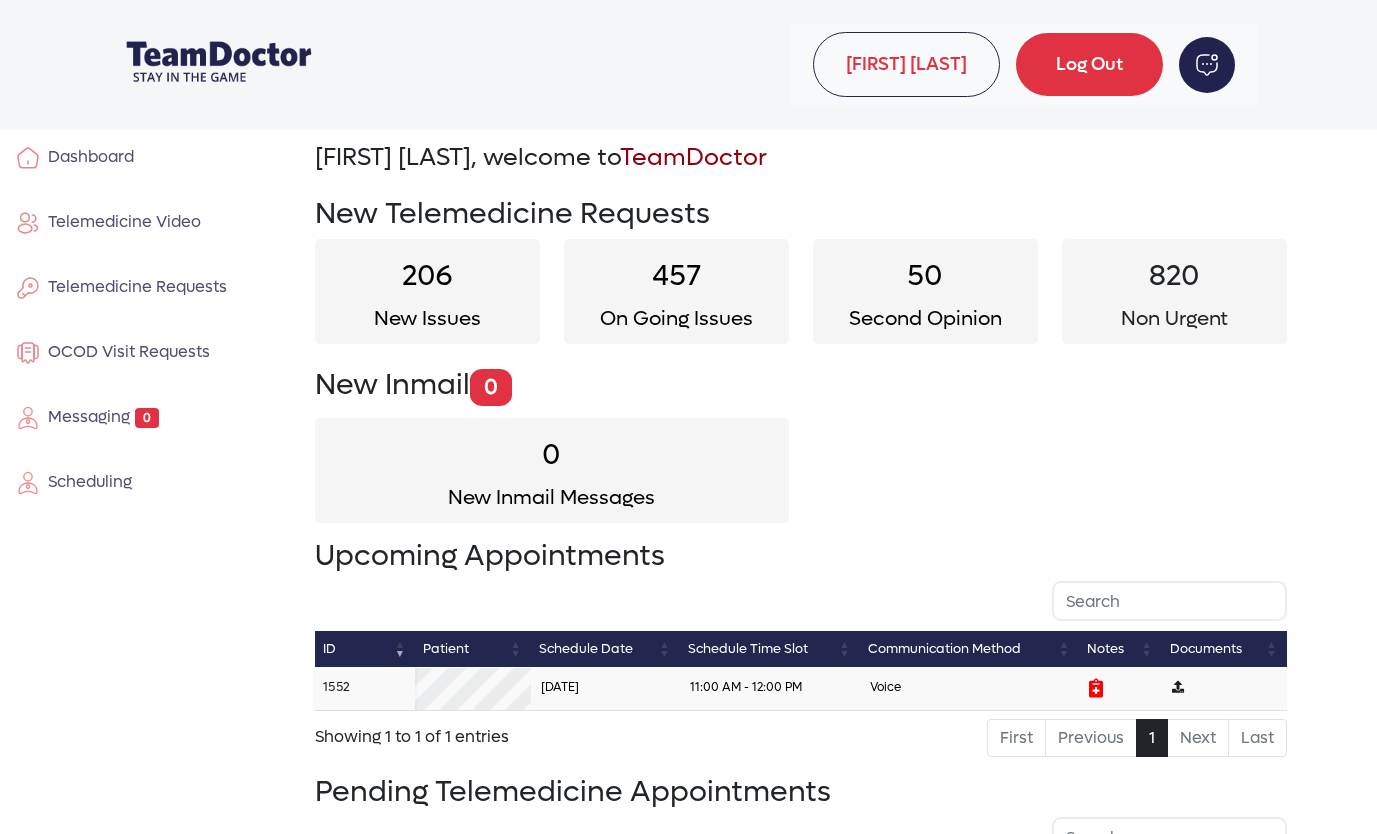 click on "1552" at bounding box center (336, 686) 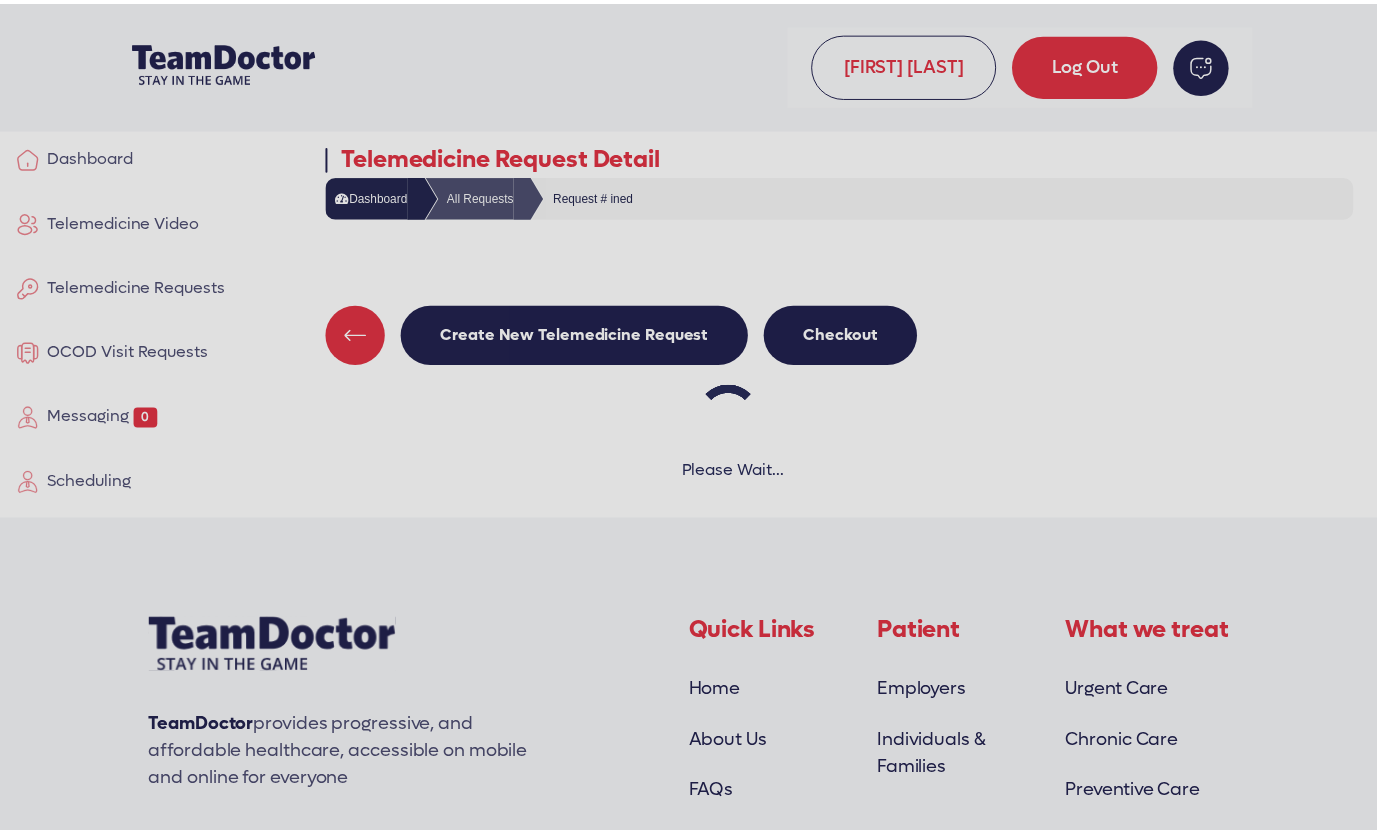 scroll, scrollTop: 0, scrollLeft: 0, axis: both 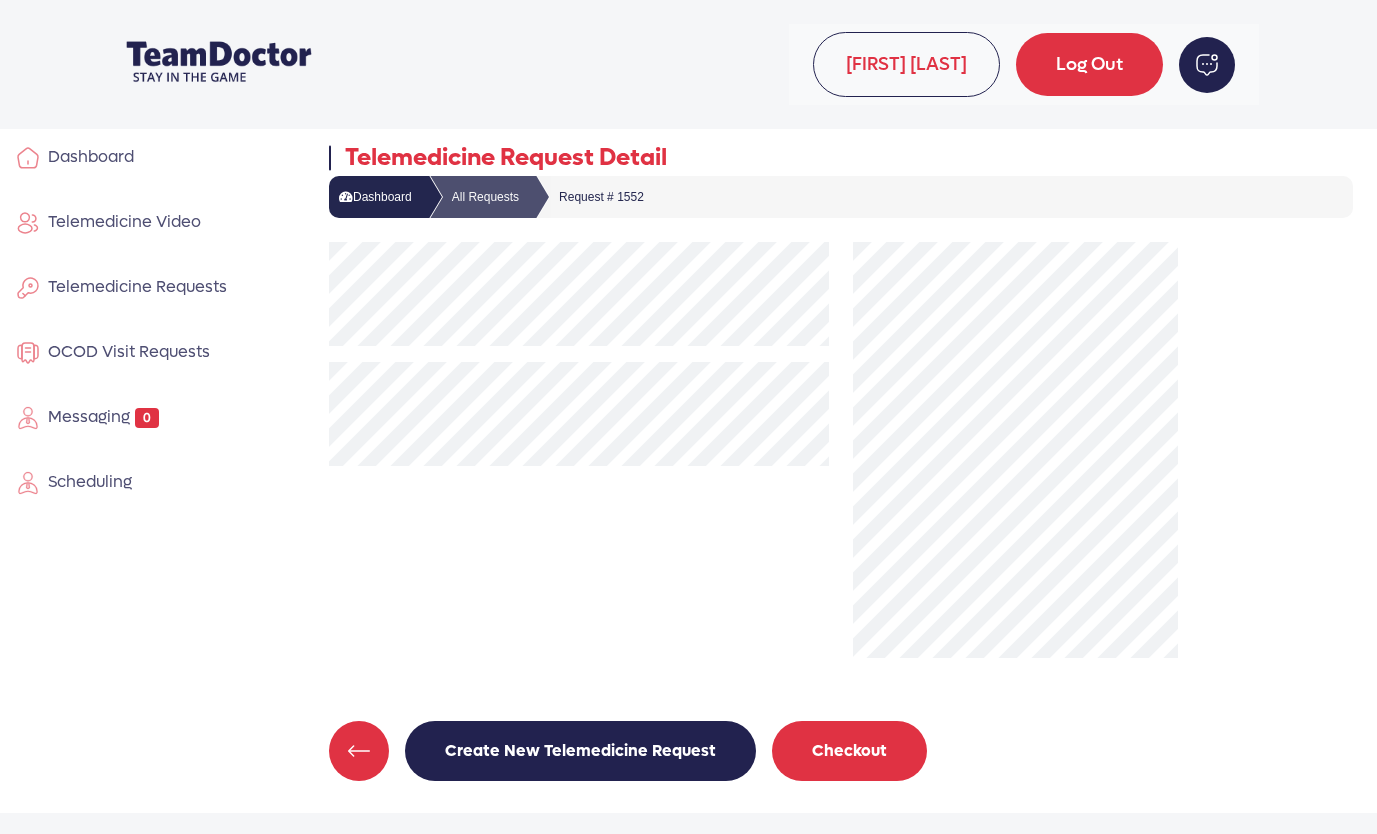 click on "Checkout" 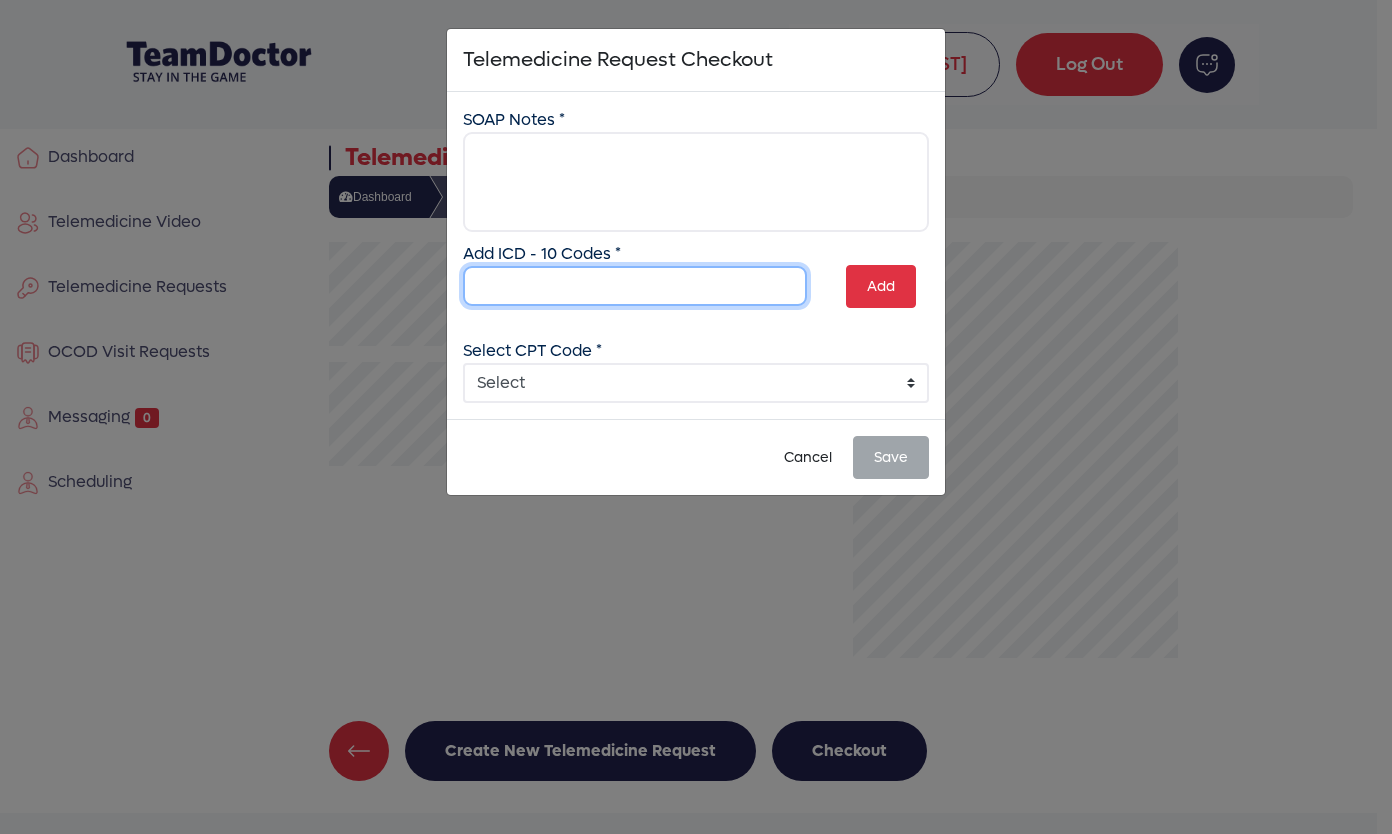 click at bounding box center [635, 286] 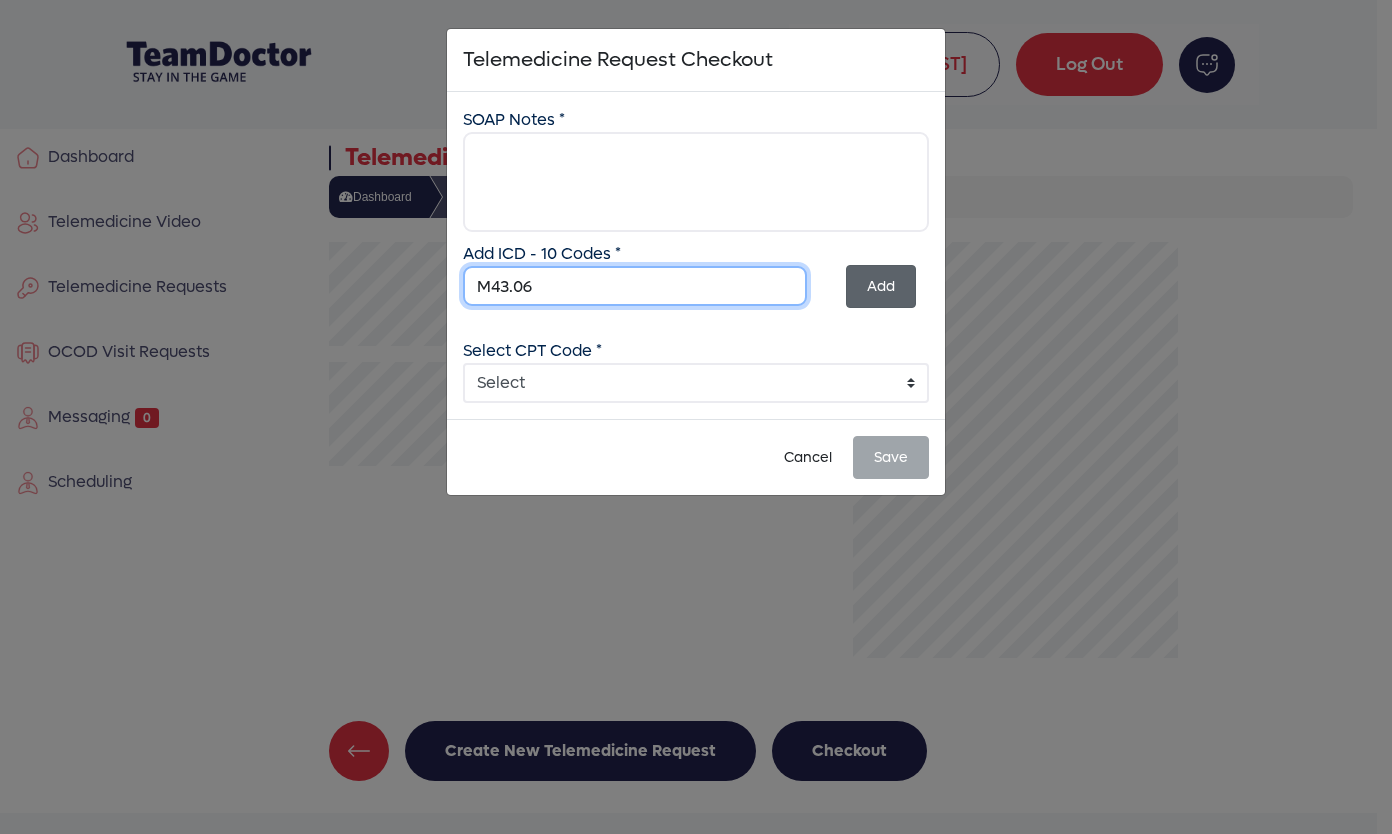 type on "M43.06" 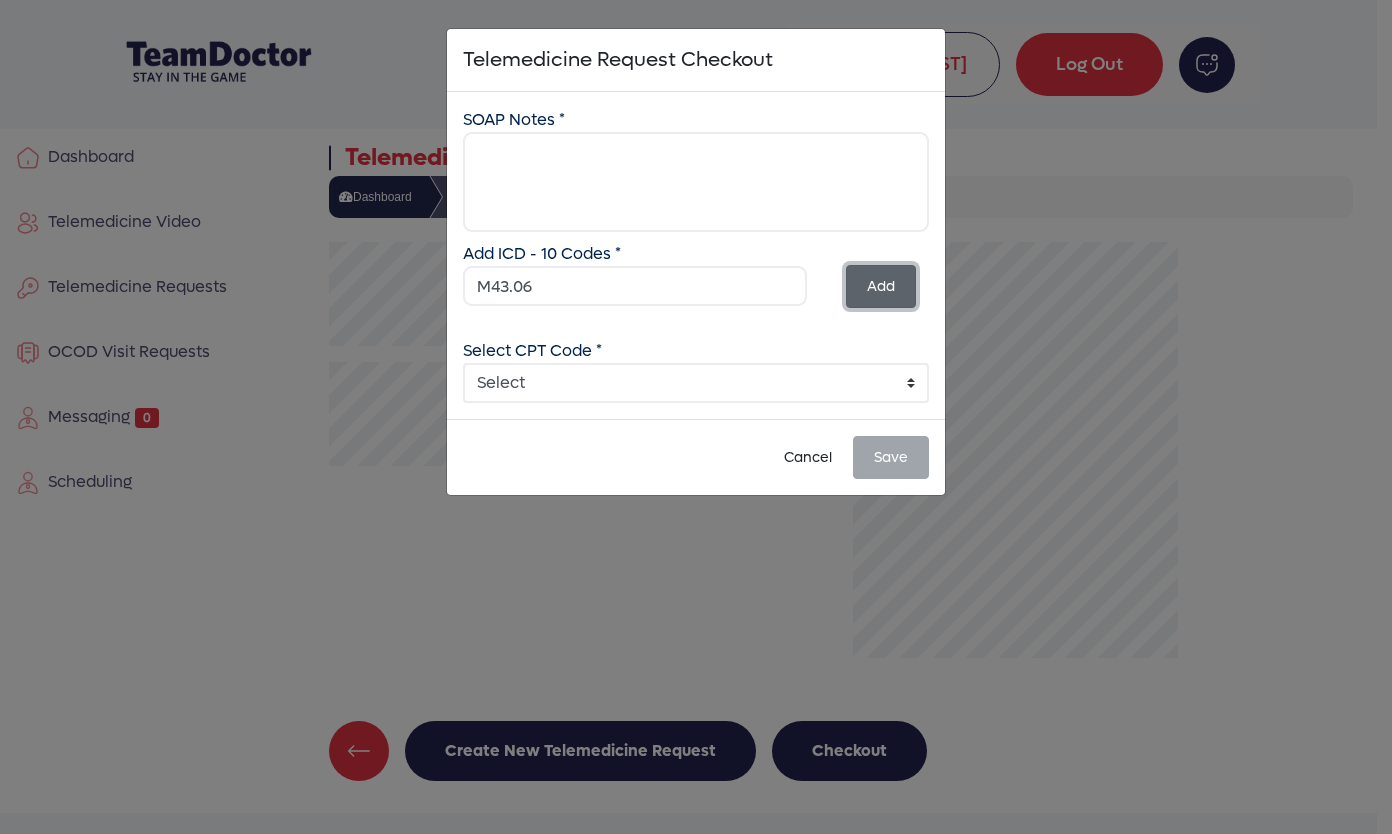 click on "Add" 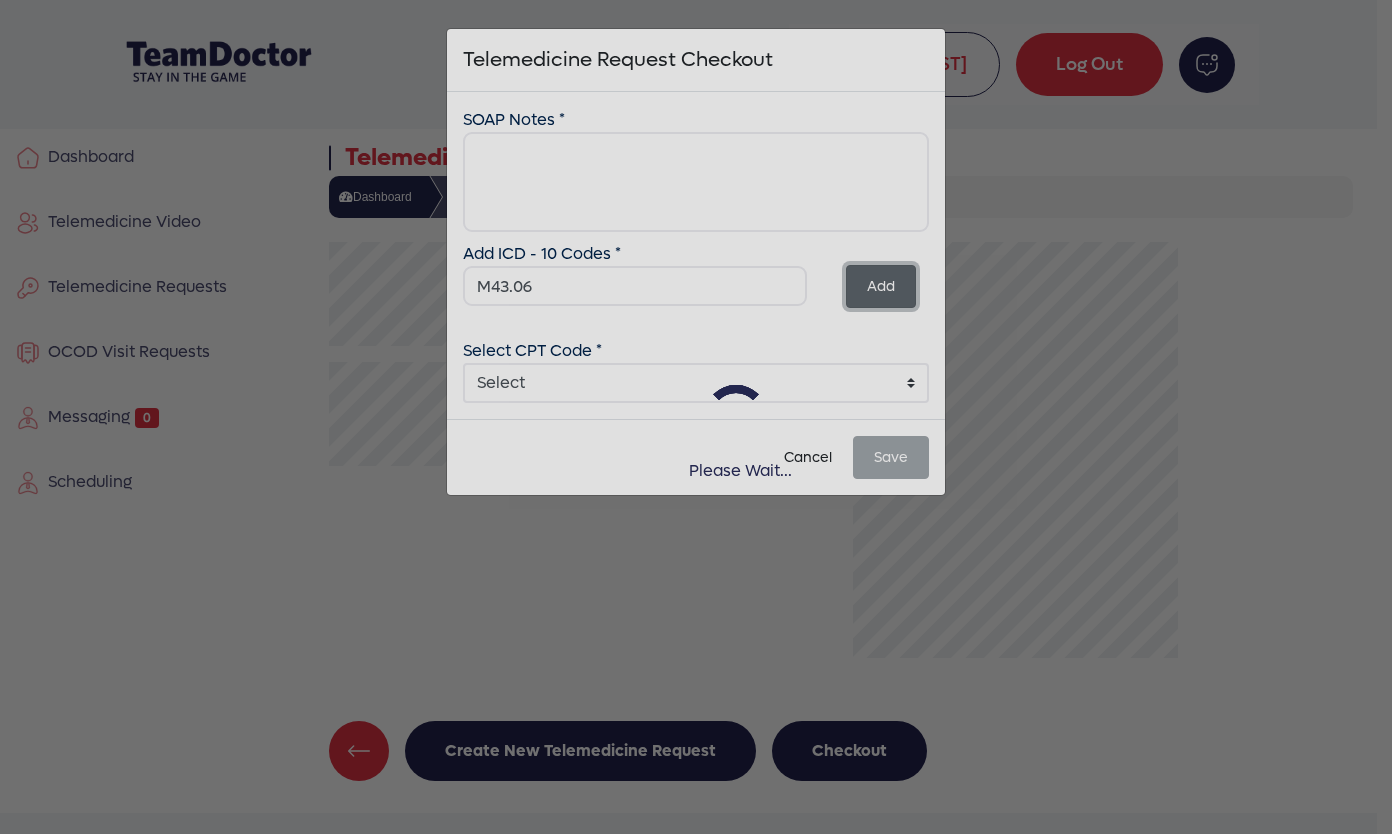 type 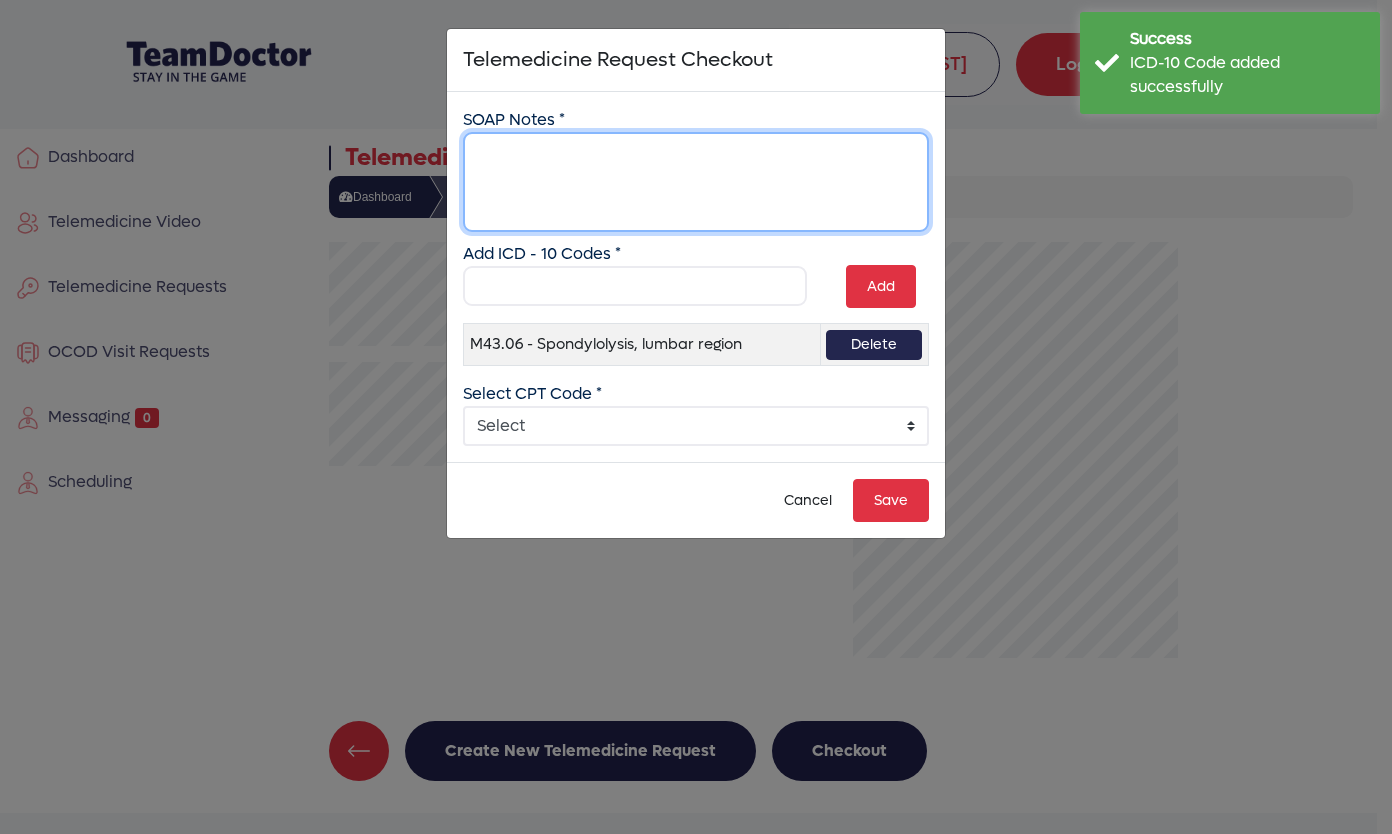 click 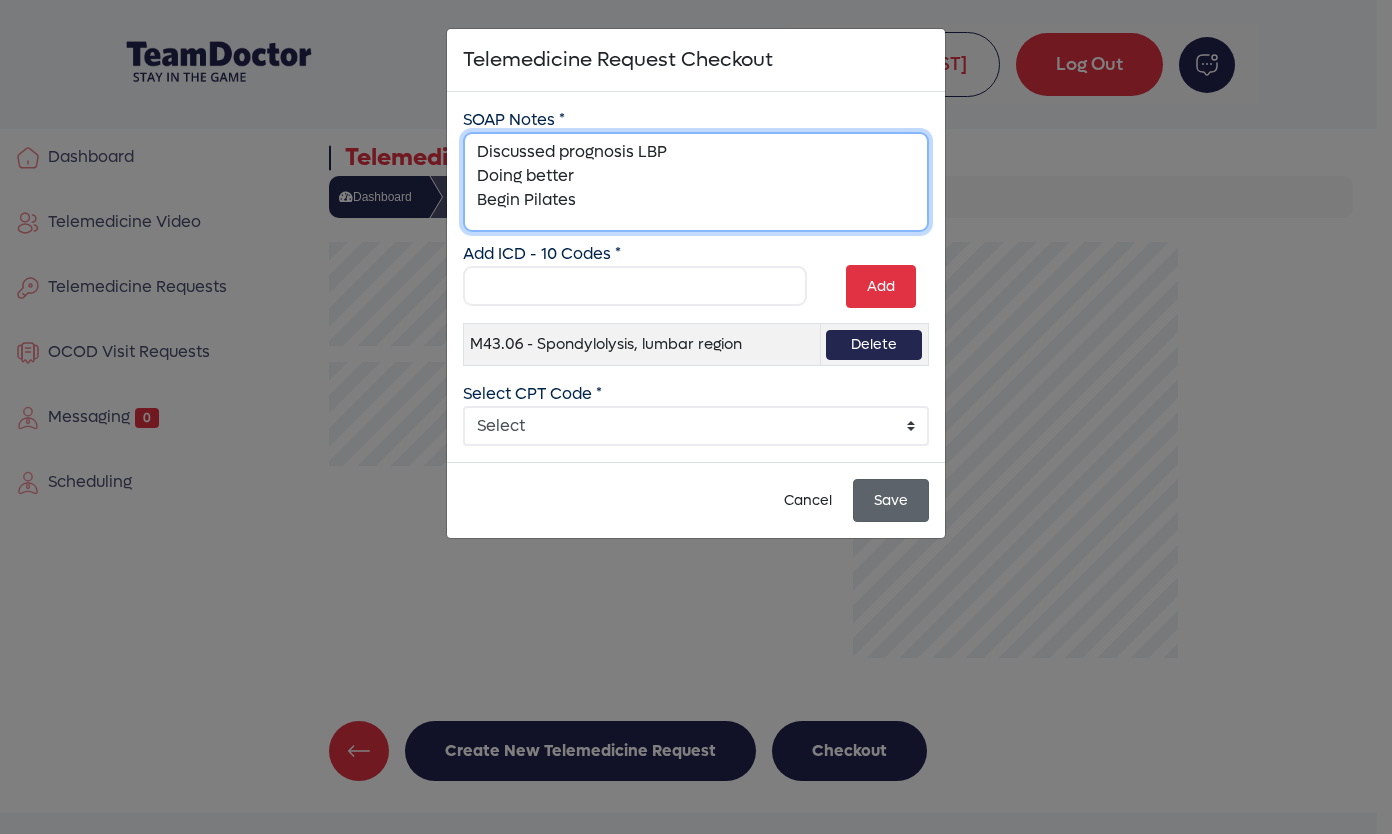 type on "Discussed prognosis LBP
Doing better
Begin Pilates" 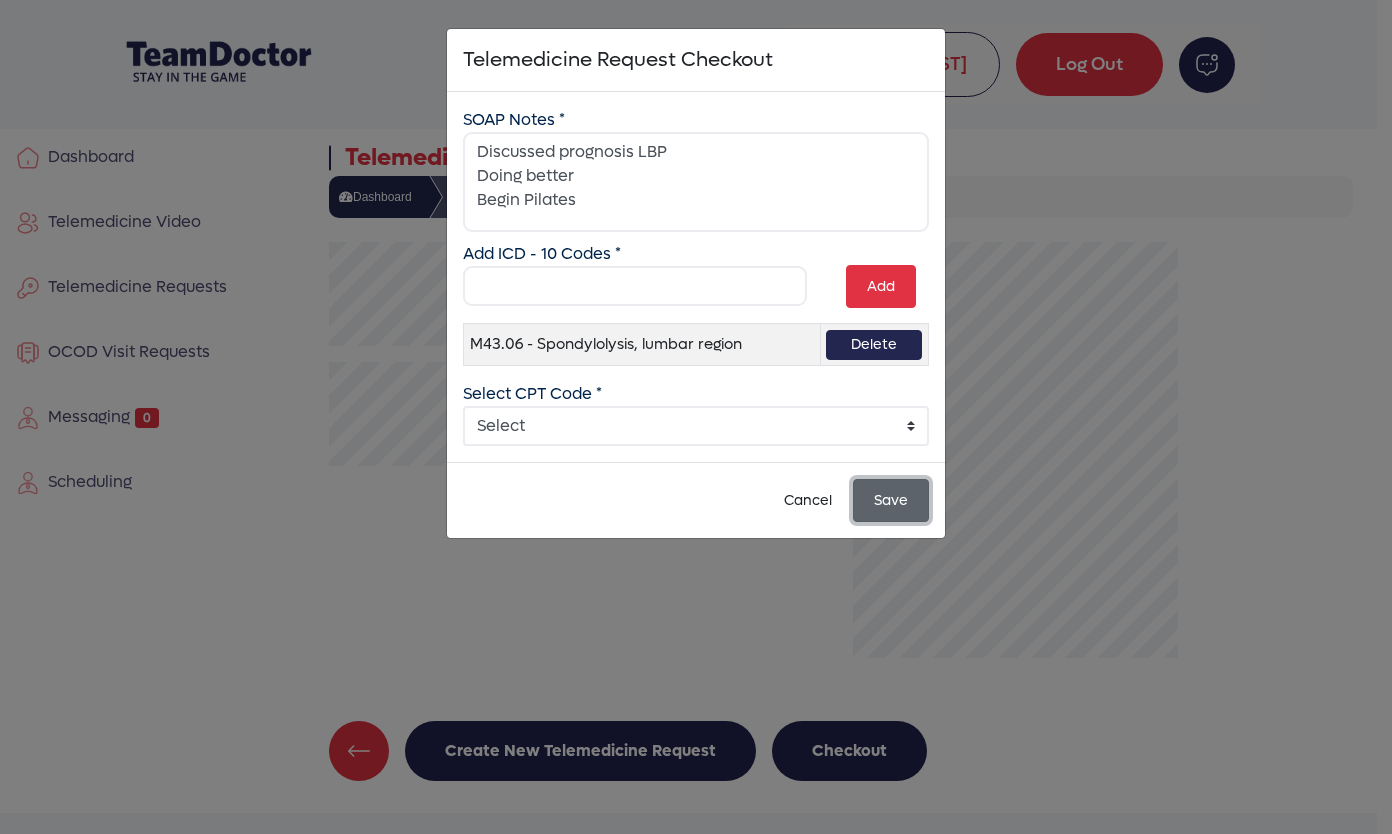 click on "Save" 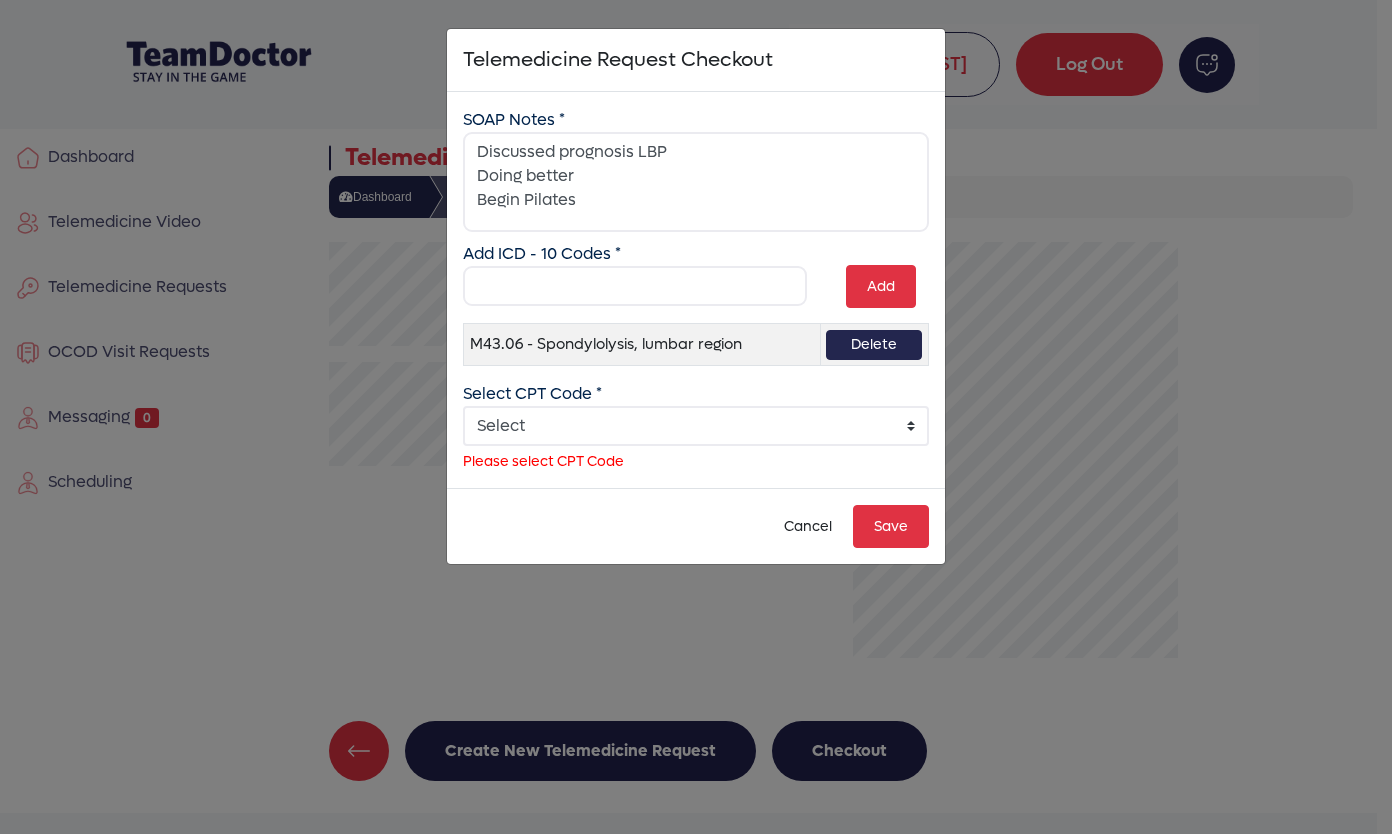 click on "Select  99241 - Online Digital E/M 5-10 min   99242 - Online Digital E/M 11-20 min   99243 - Online Digital E/M 21+ min   99422 - Video   99442 - Telephonic" 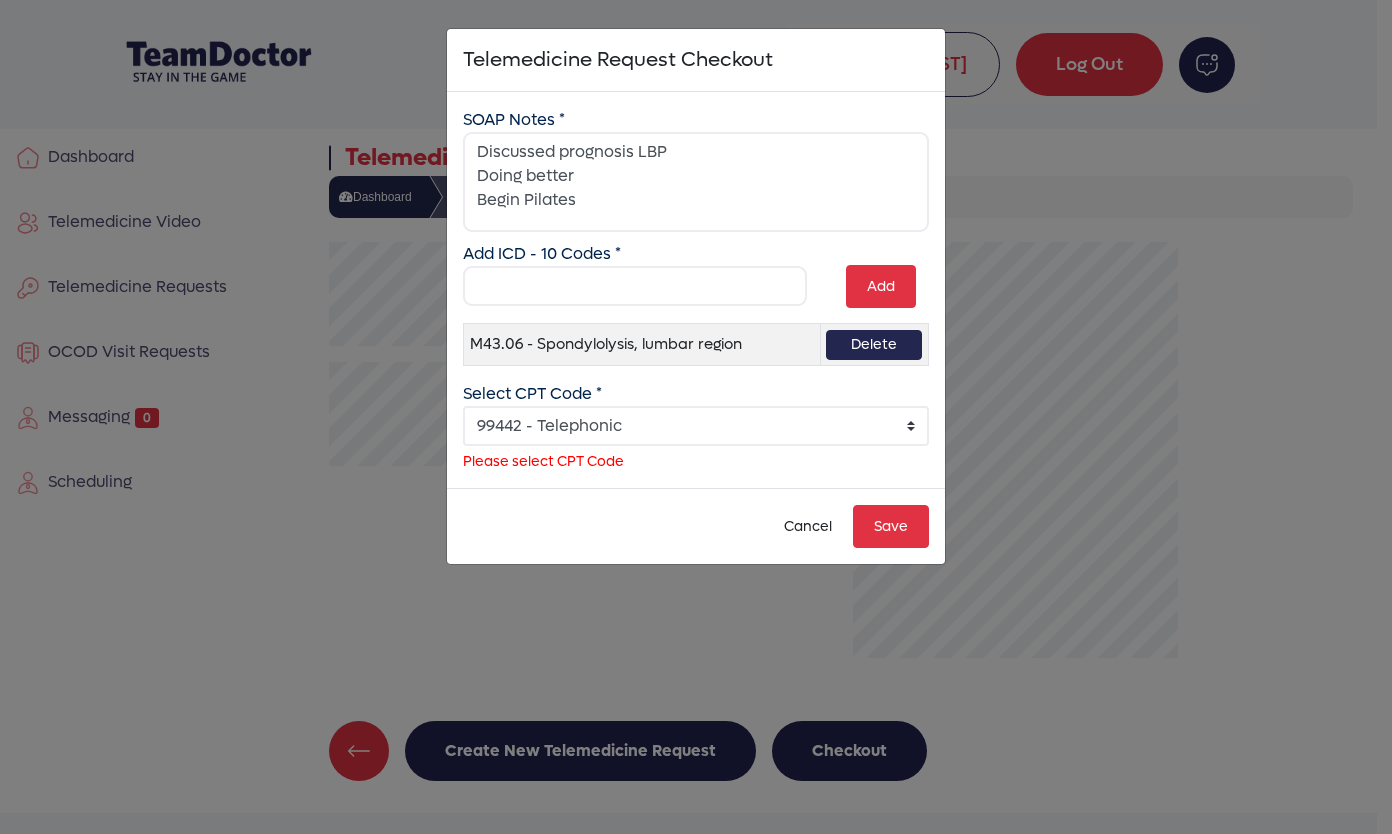 click on "Select  99241 - Online Digital E/M 5-10 min   99242 - Online Digital E/M 11-20 min   99243 - Online Digital E/M 21+ min   99422 - Video   99442 - Telephonic" 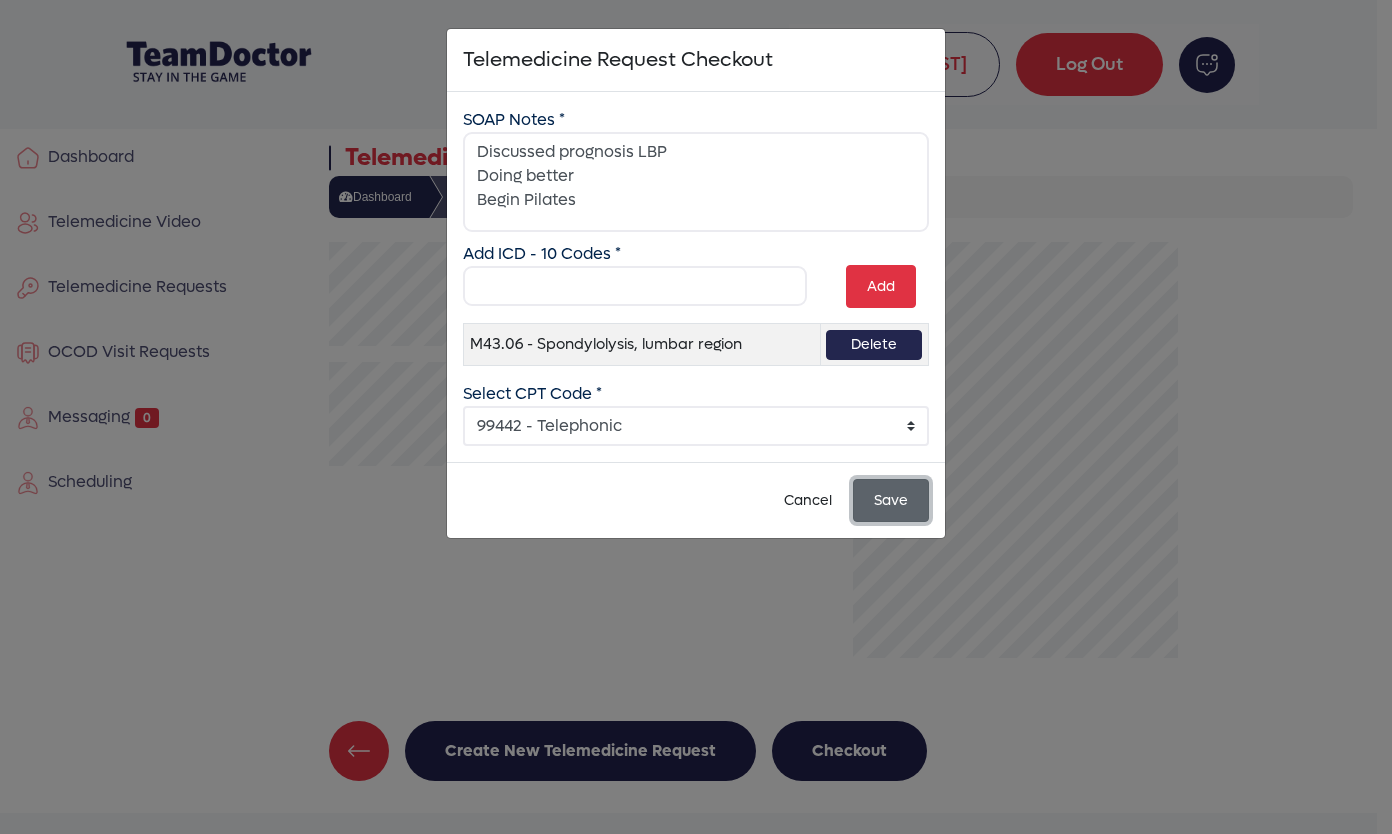 click on "Save" 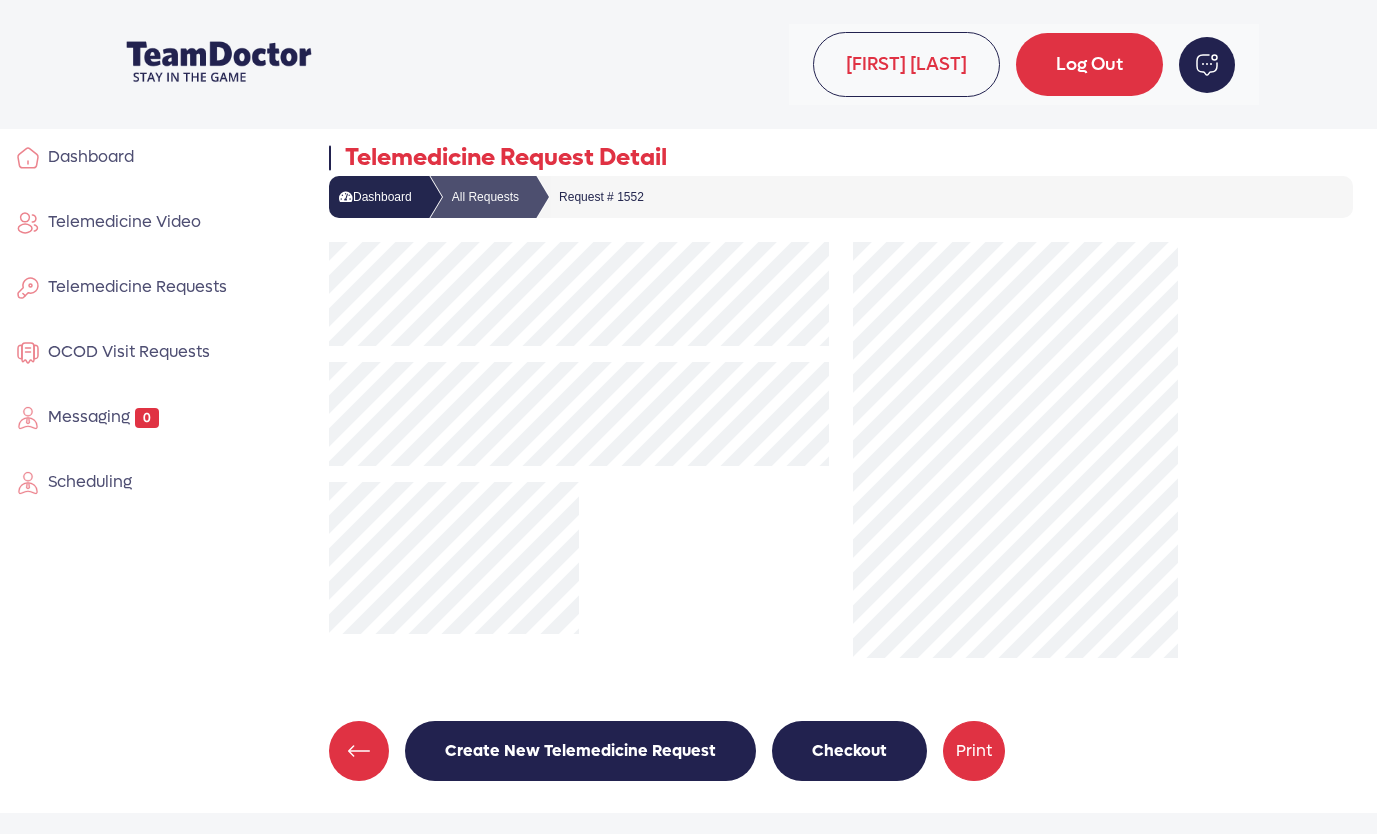 click on "Dashboard" at bounding box center (87, 156) 